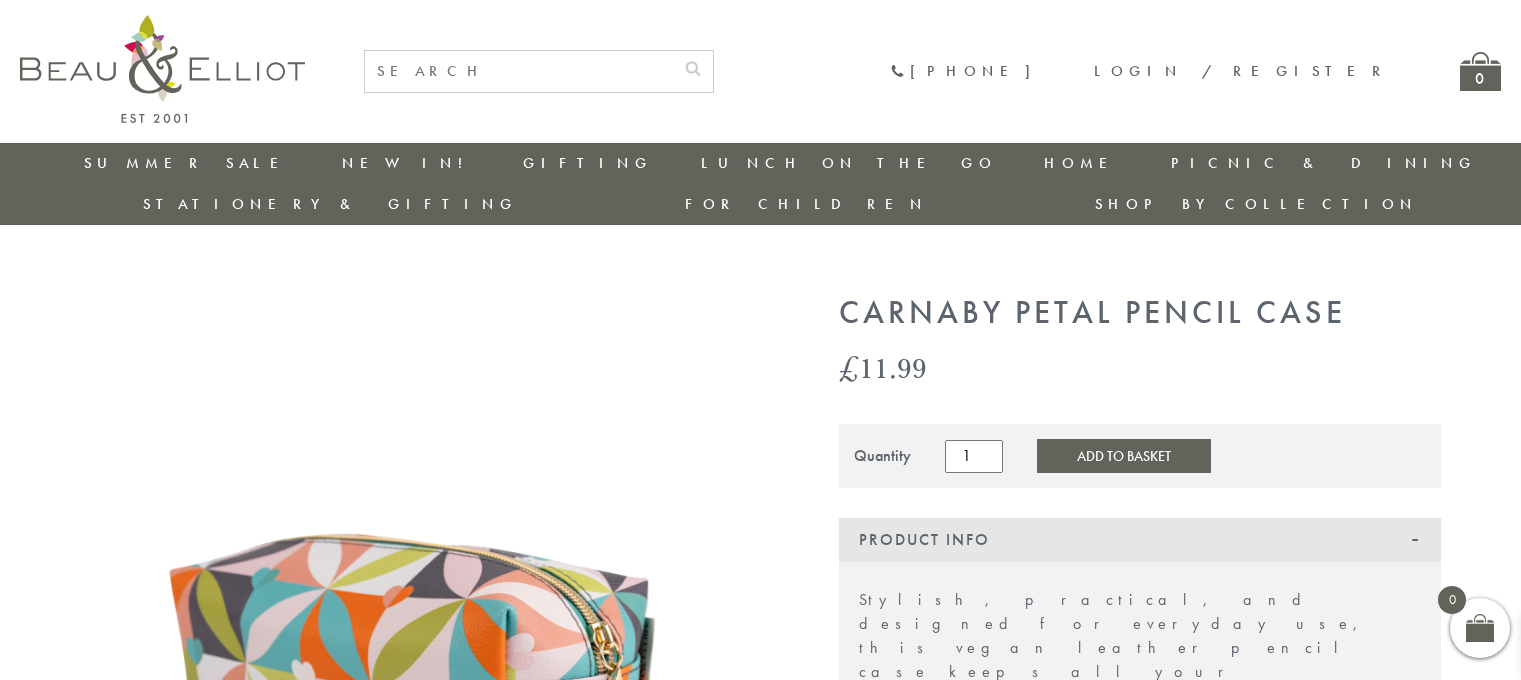 scroll, scrollTop: 0, scrollLeft: 0, axis: both 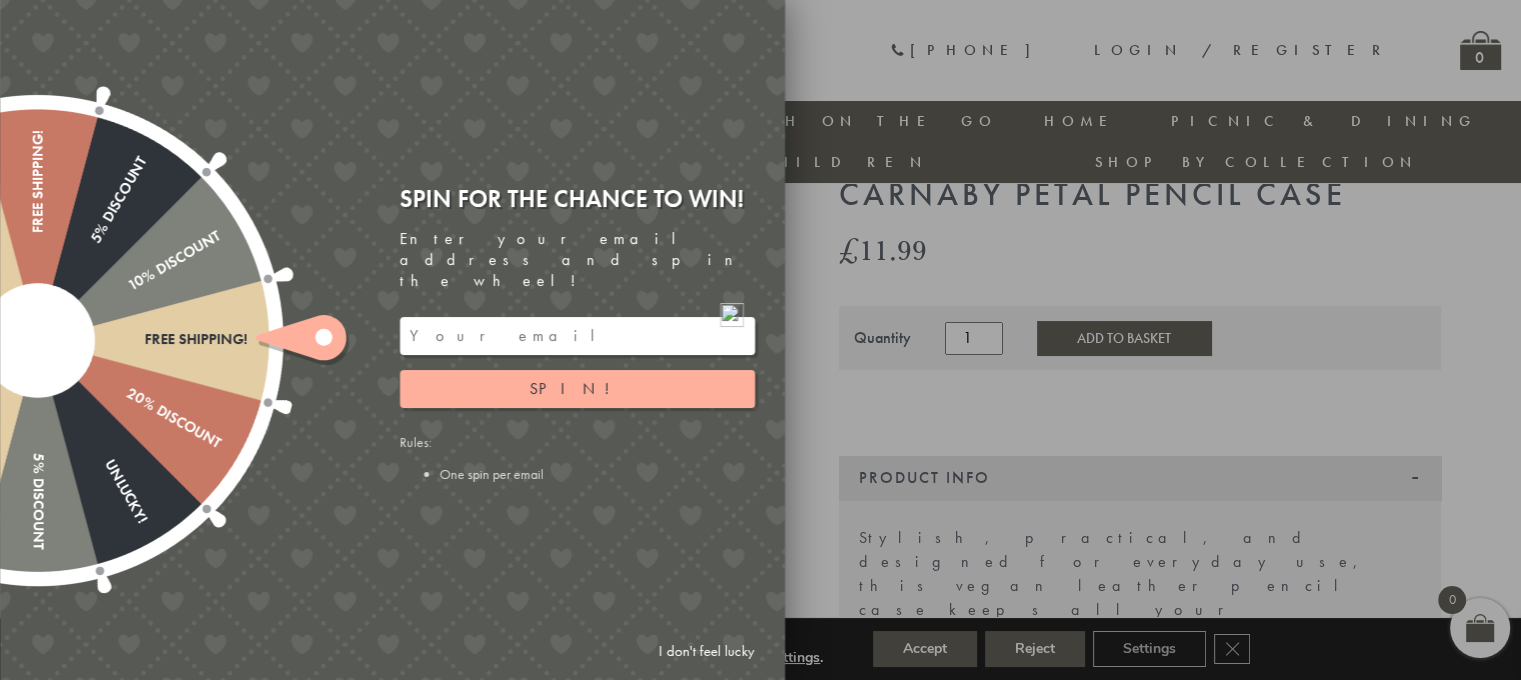 click on "I don't feel lucky" at bounding box center (707, 651) 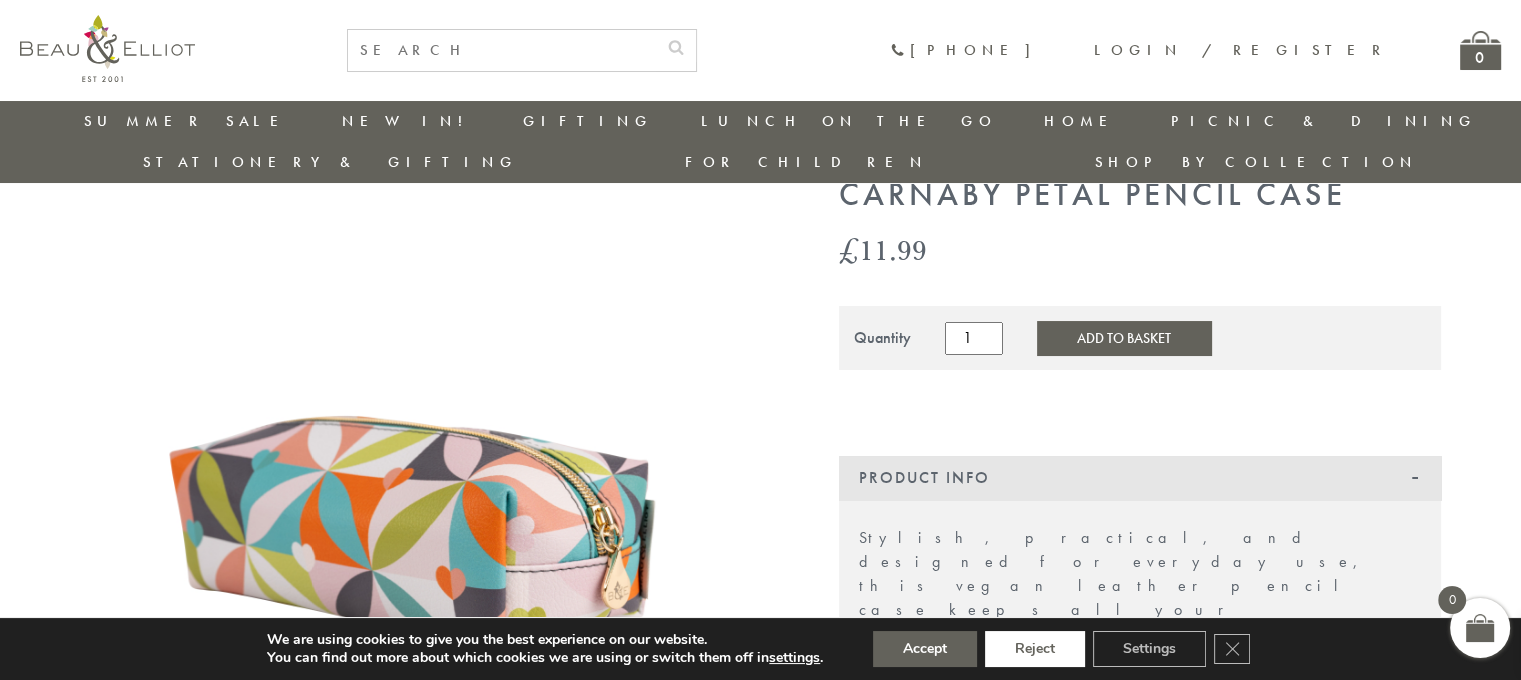 click on "Reject" at bounding box center (1035, 649) 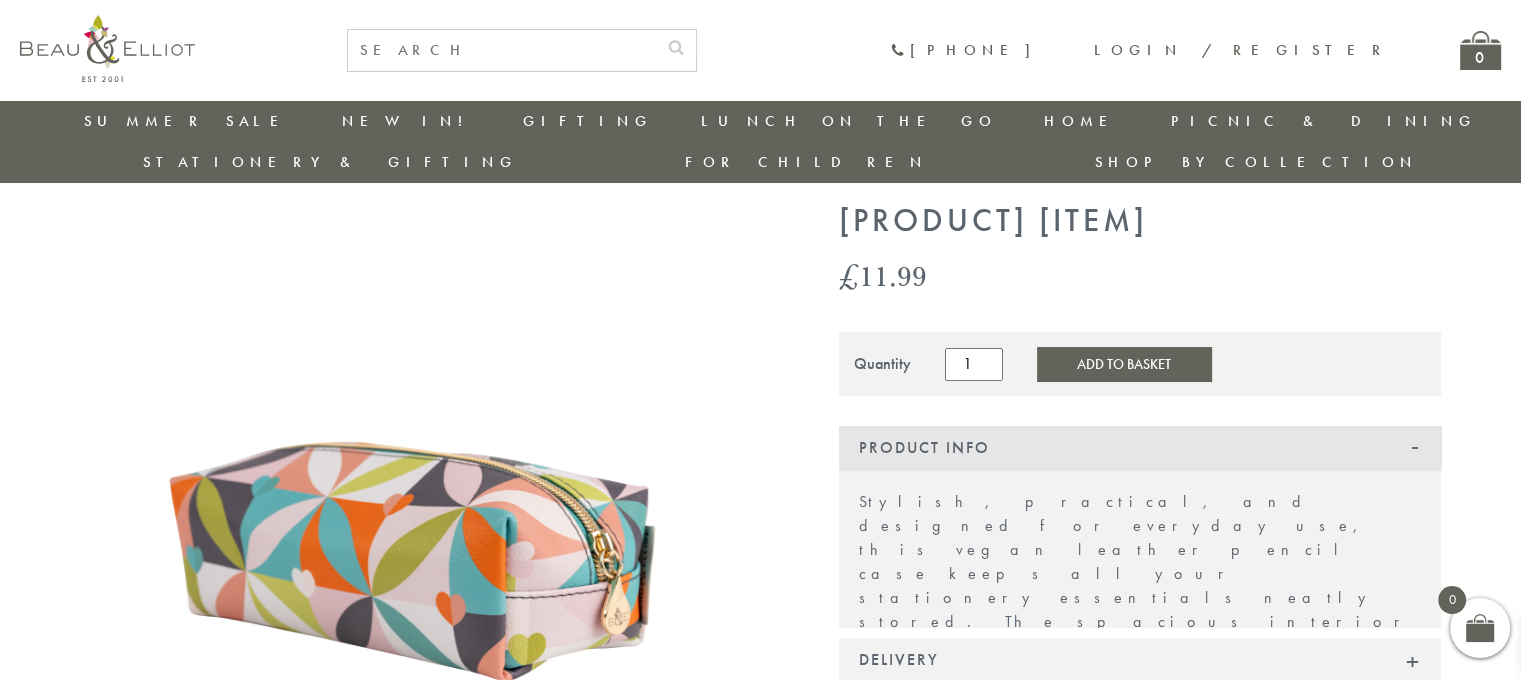 scroll, scrollTop: 0, scrollLeft: 0, axis: both 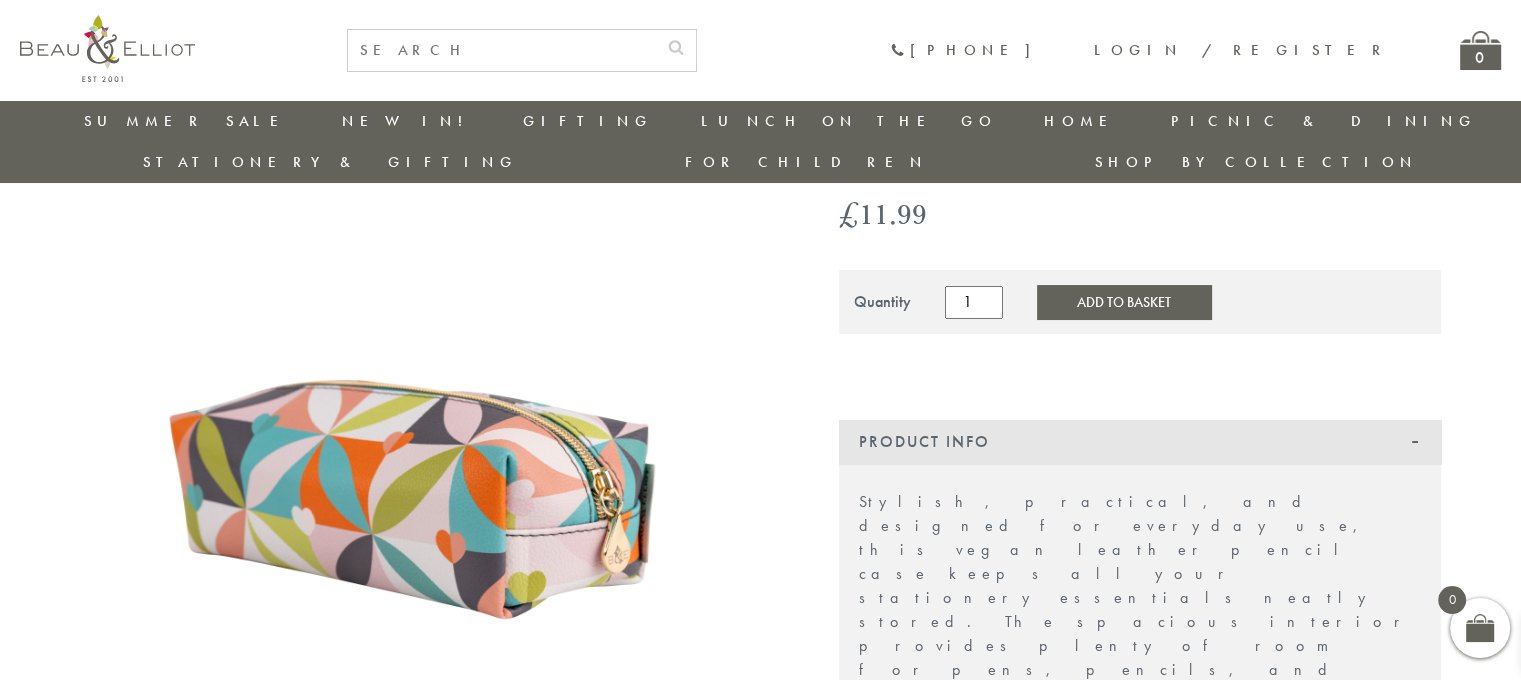 click on "Add to Basket" at bounding box center [1124, 302] 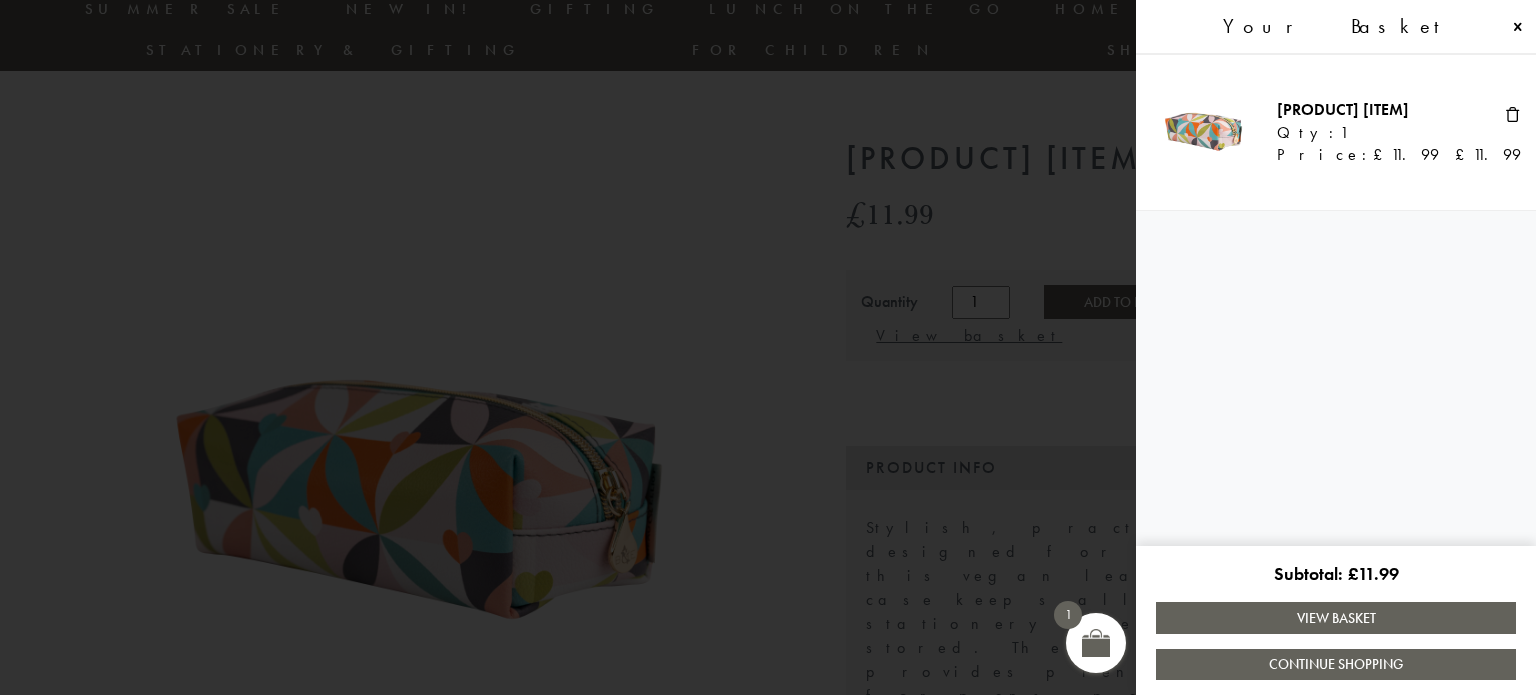 click at bounding box center (768, 347) 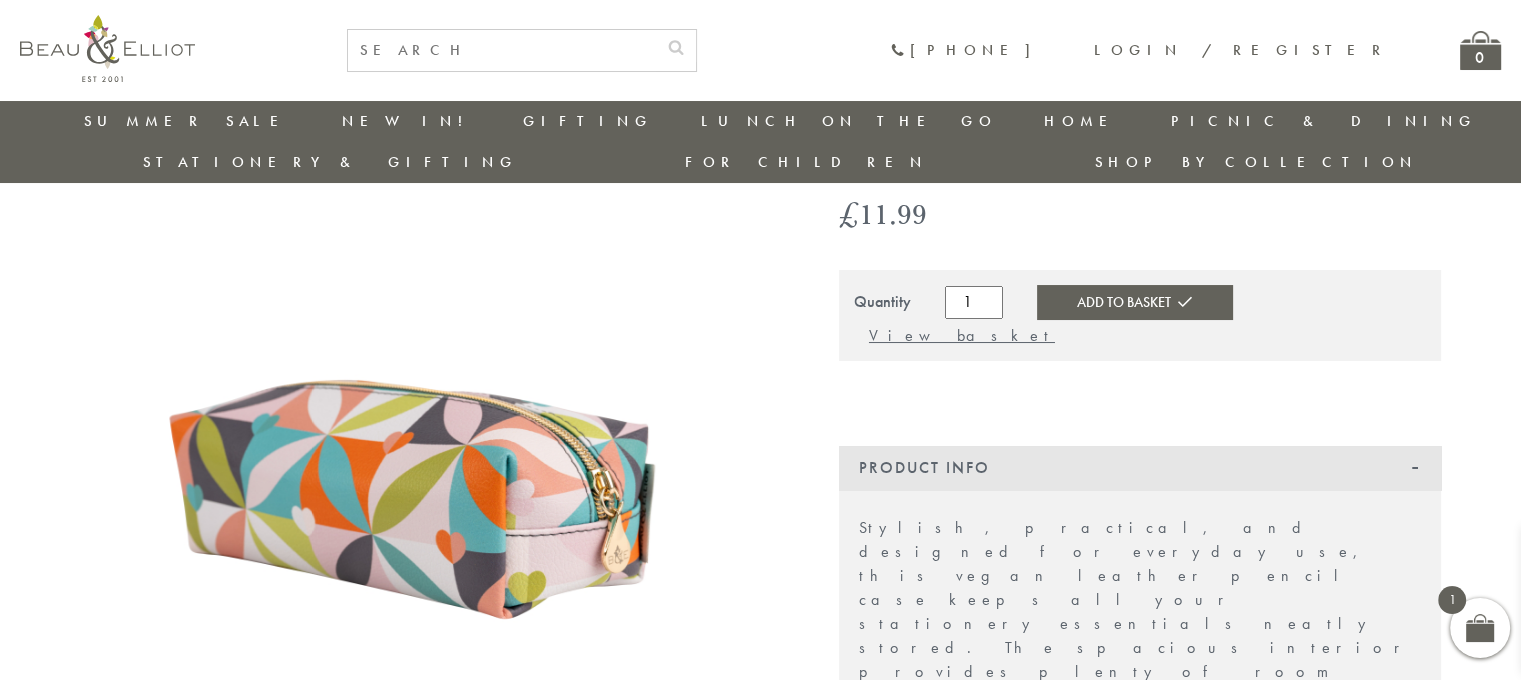scroll, scrollTop: 113, scrollLeft: 0, axis: vertical 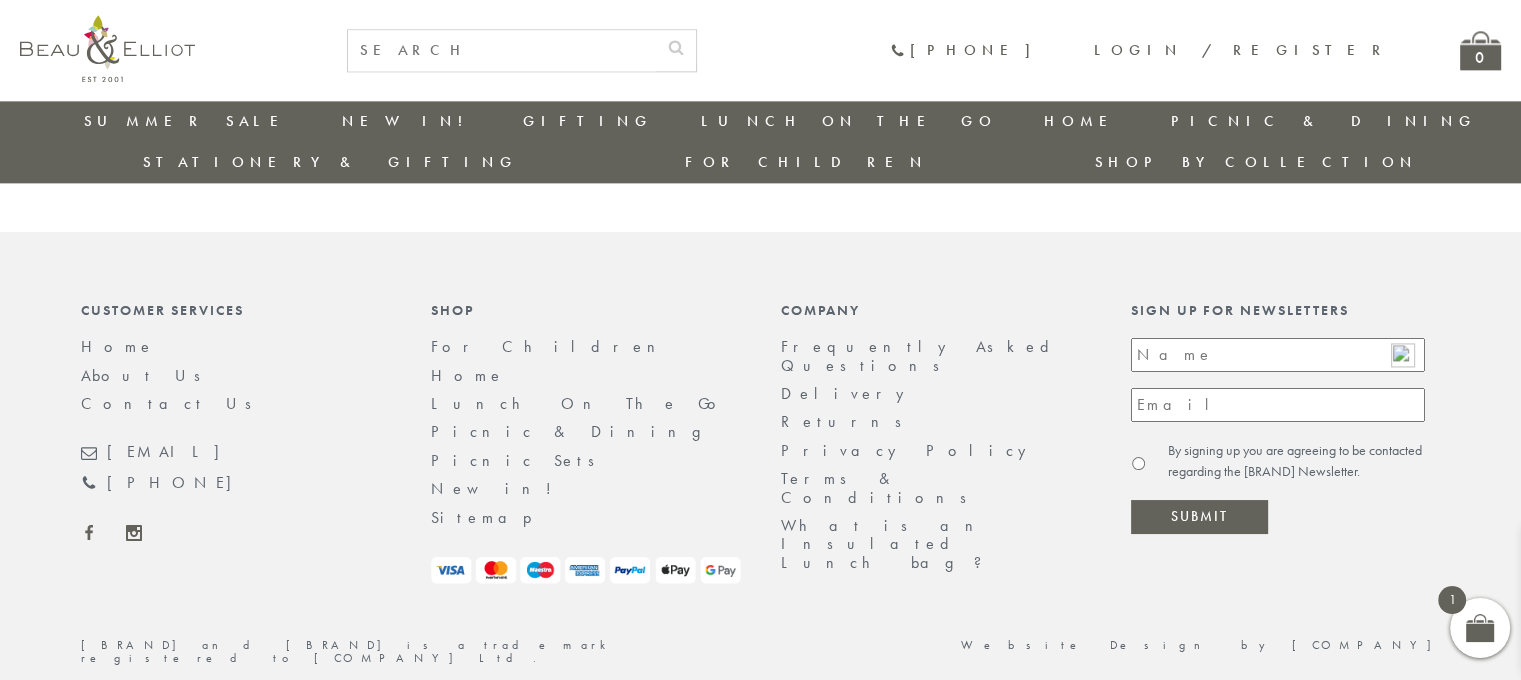 click at bounding box center (1480, 628) 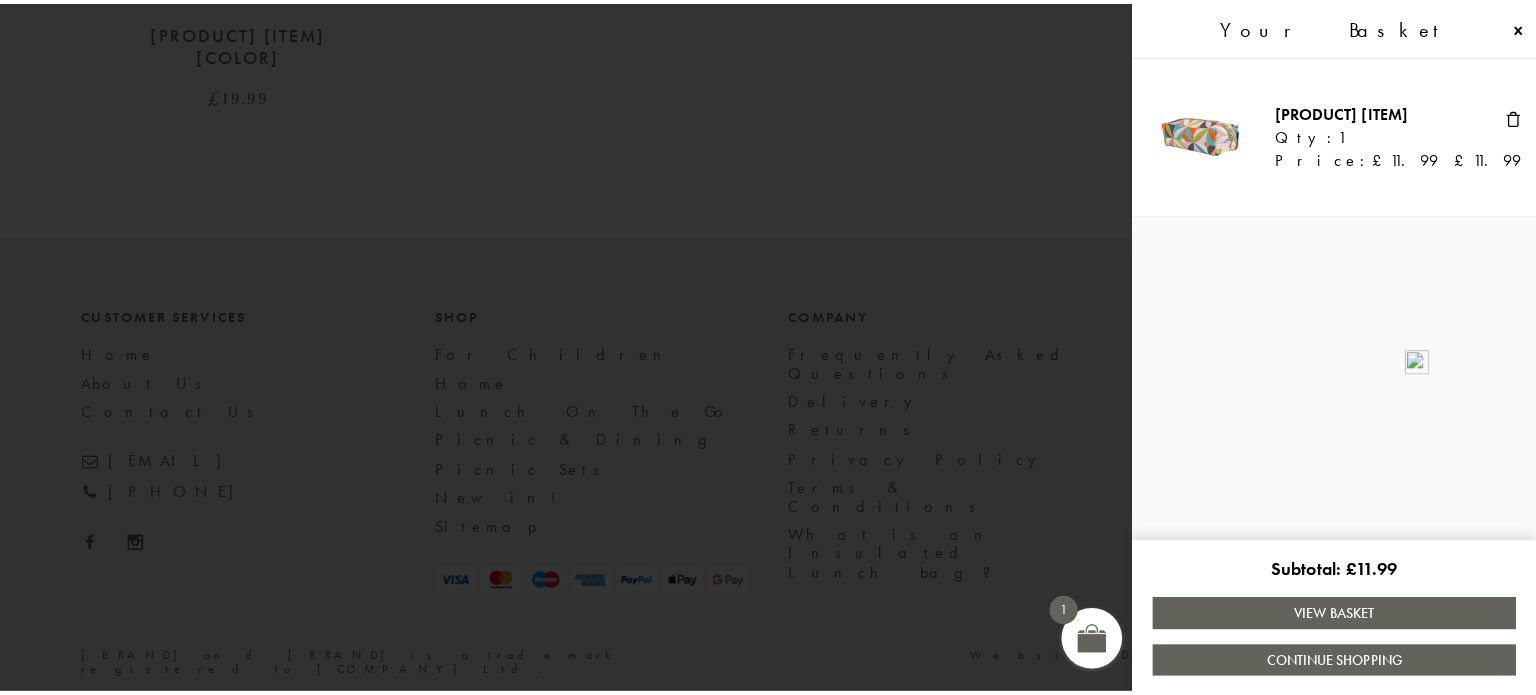 scroll, scrollTop: 2662, scrollLeft: 0, axis: vertical 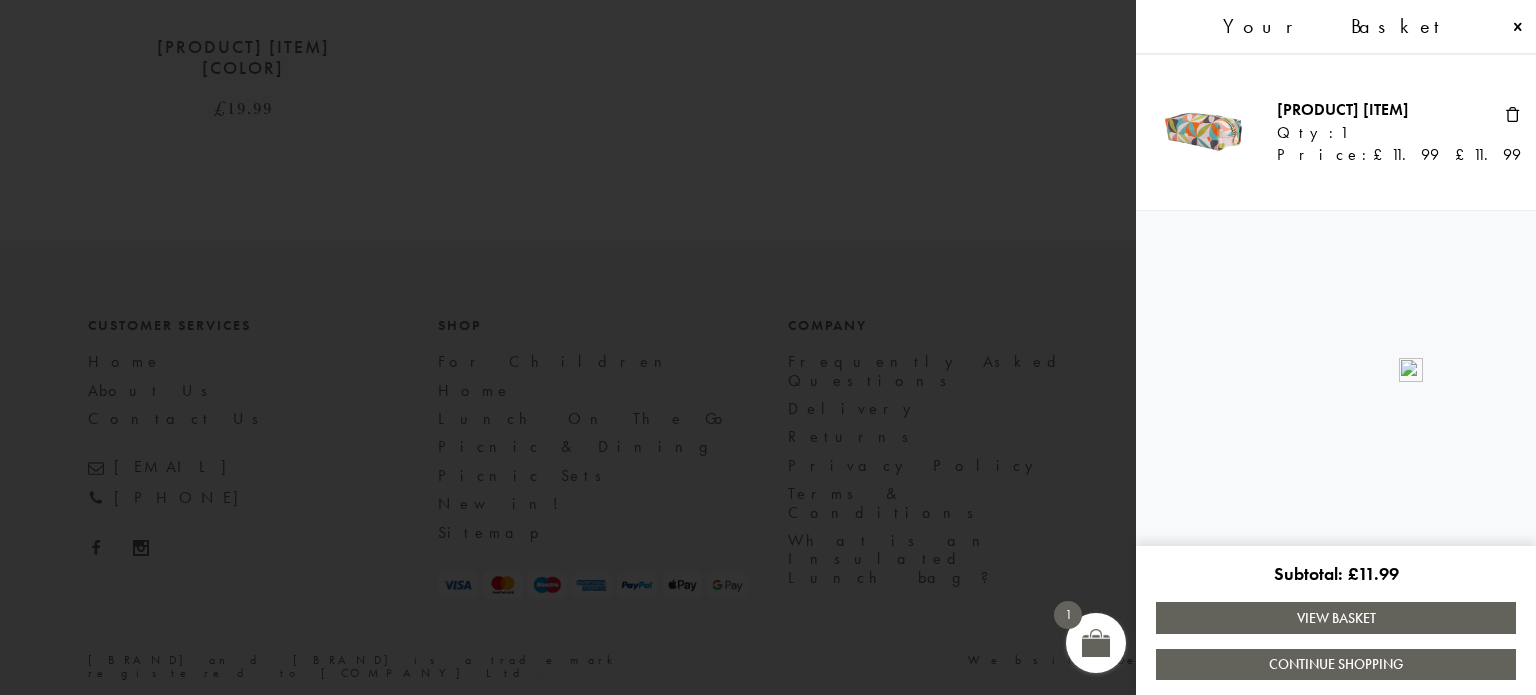 click at bounding box center (1096, 643) 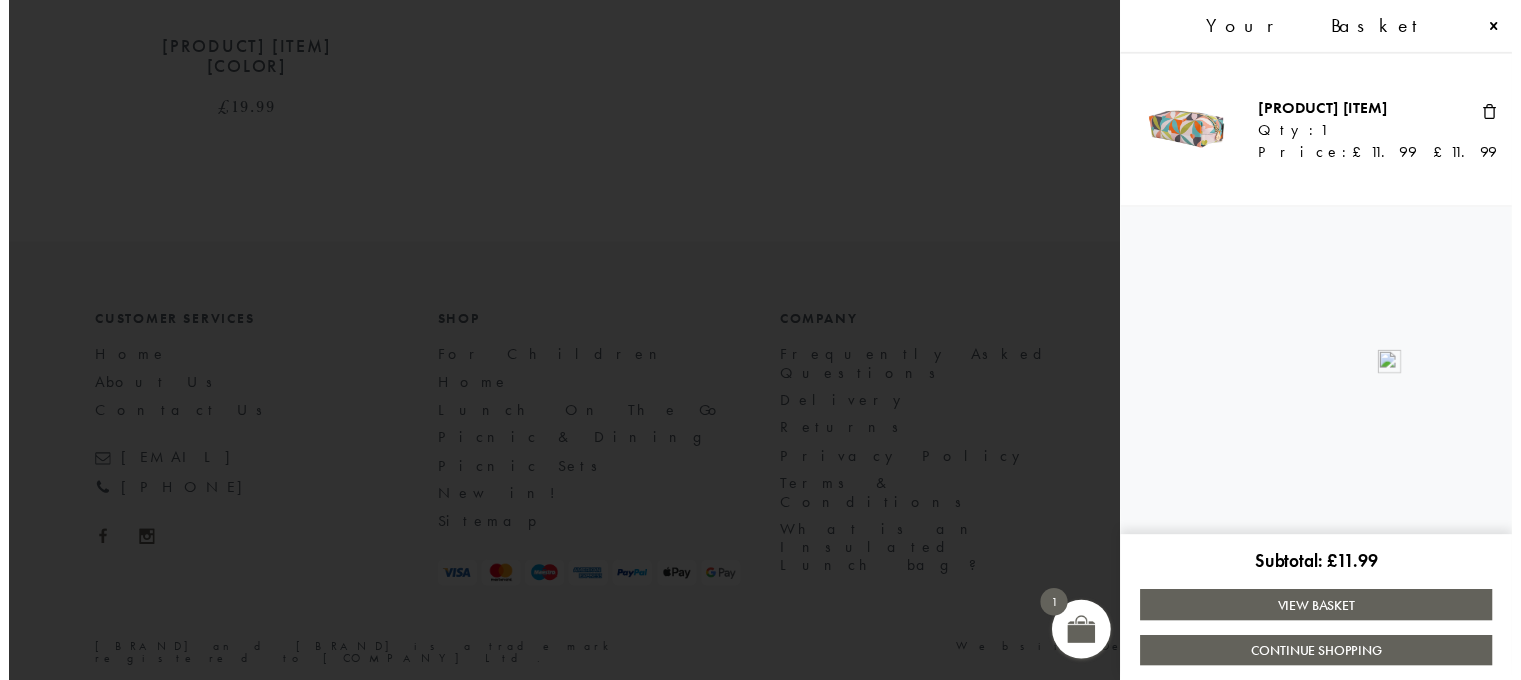 scroll, scrollTop: 2677, scrollLeft: 0, axis: vertical 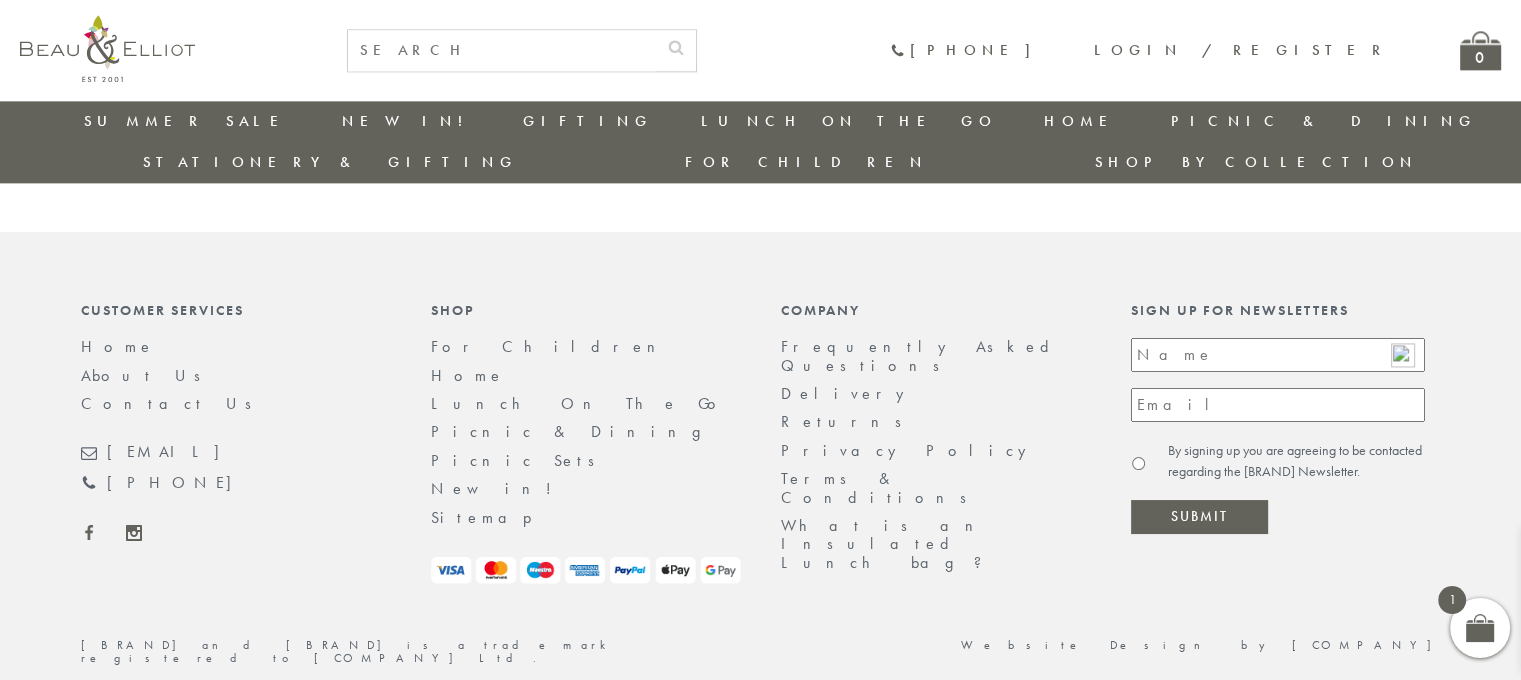 click on "1" at bounding box center [1452, 600] 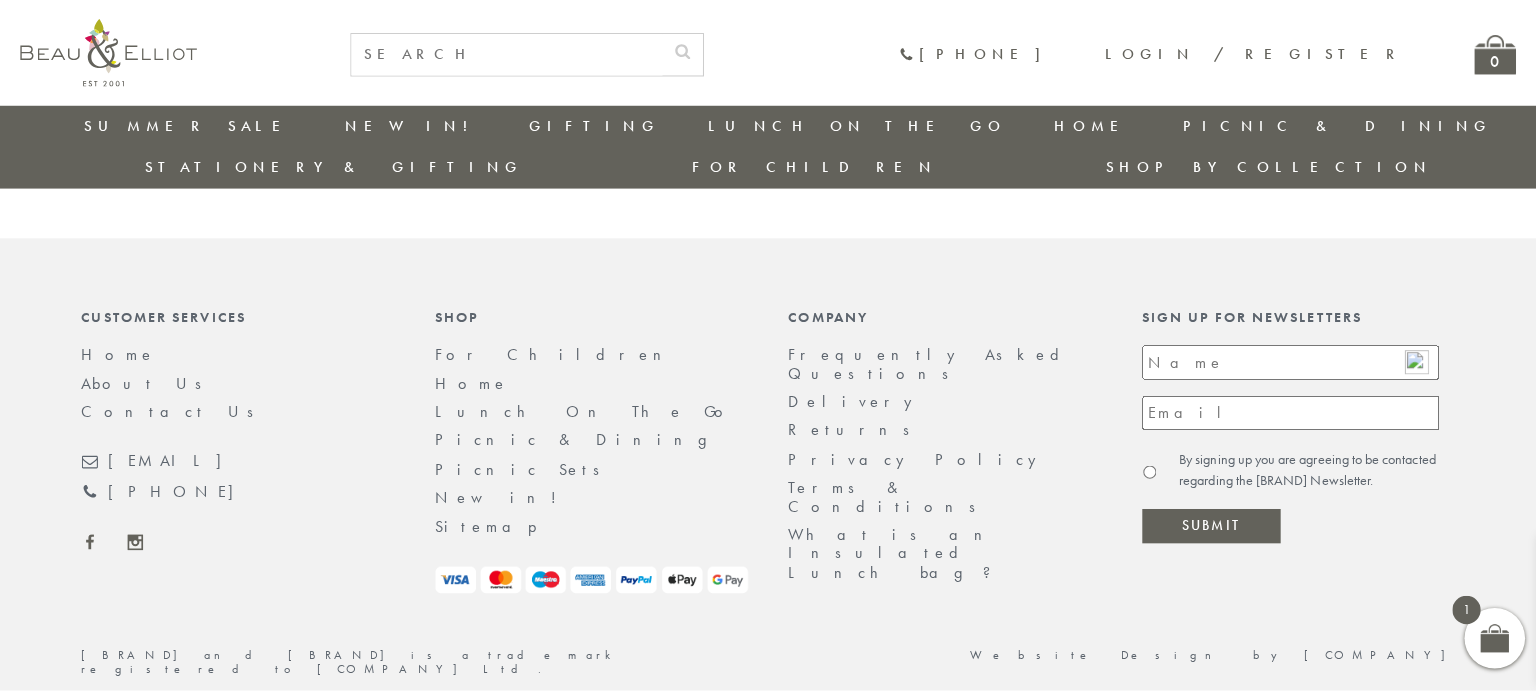 scroll, scrollTop: 2662, scrollLeft: 0, axis: vertical 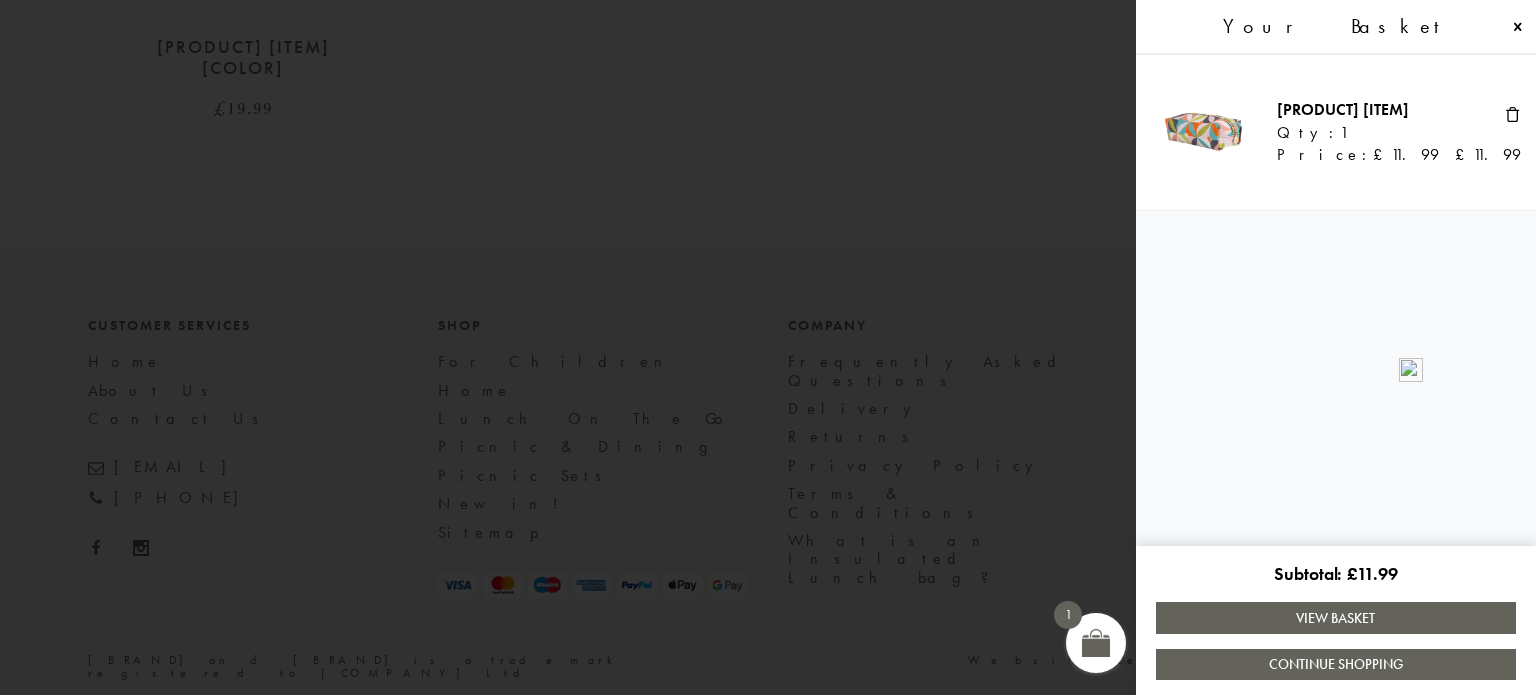 click at bounding box center [768, 347] 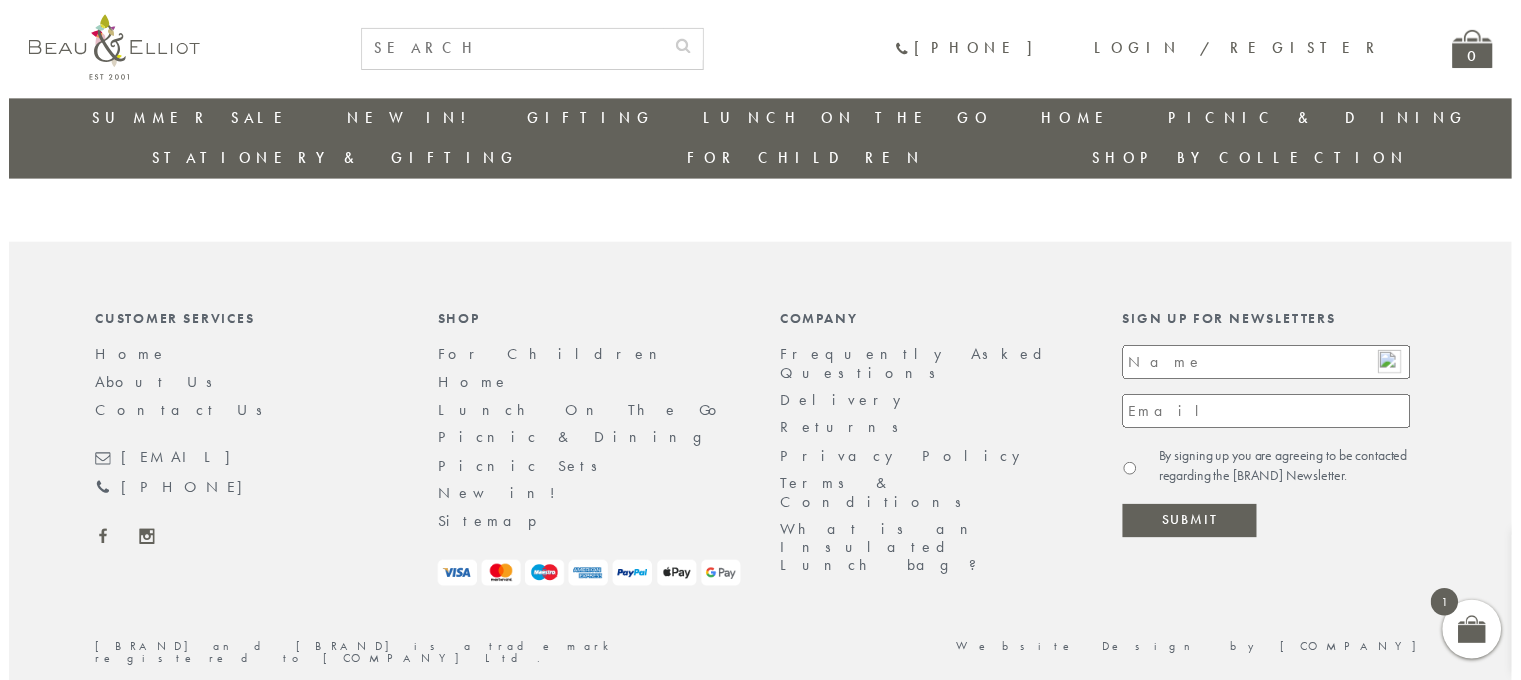 scroll, scrollTop: 2677, scrollLeft: 0, axis: vertical 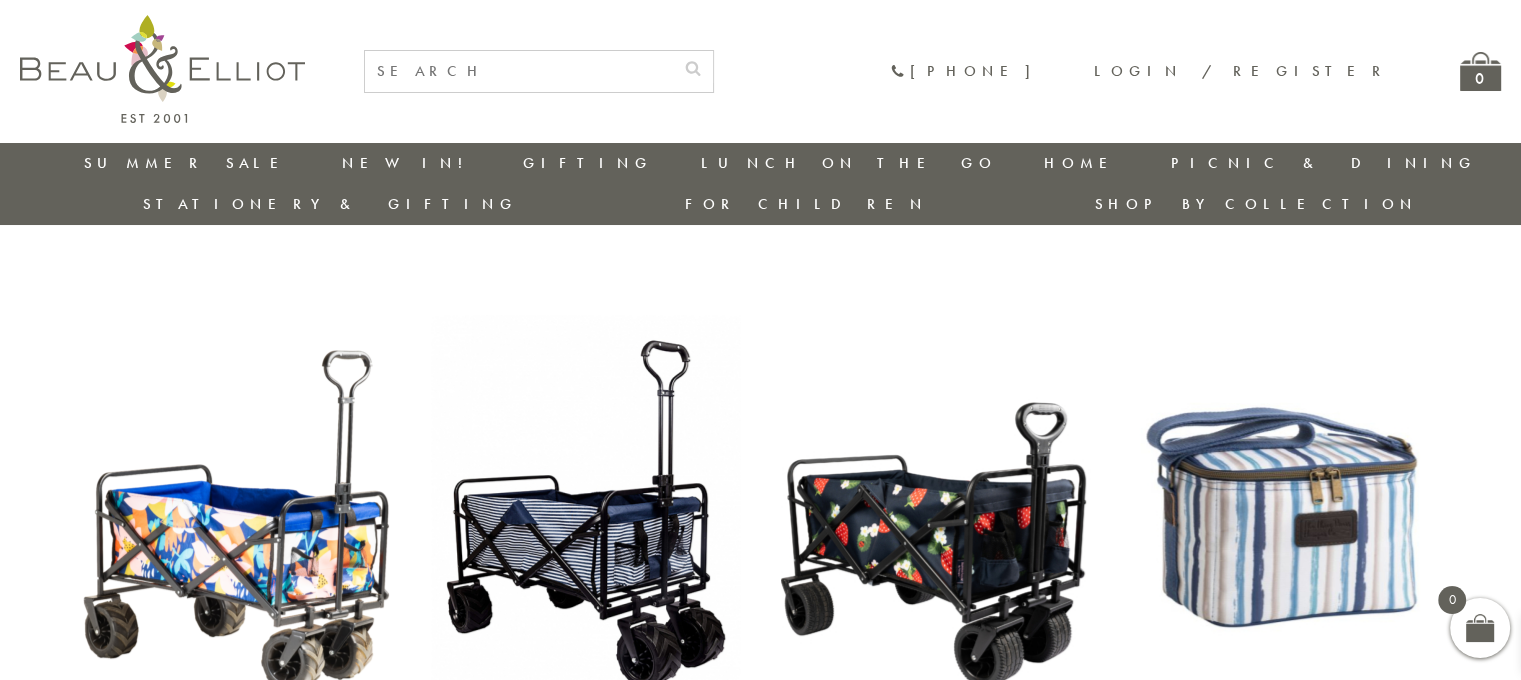 click at bounding box center [519, 71] 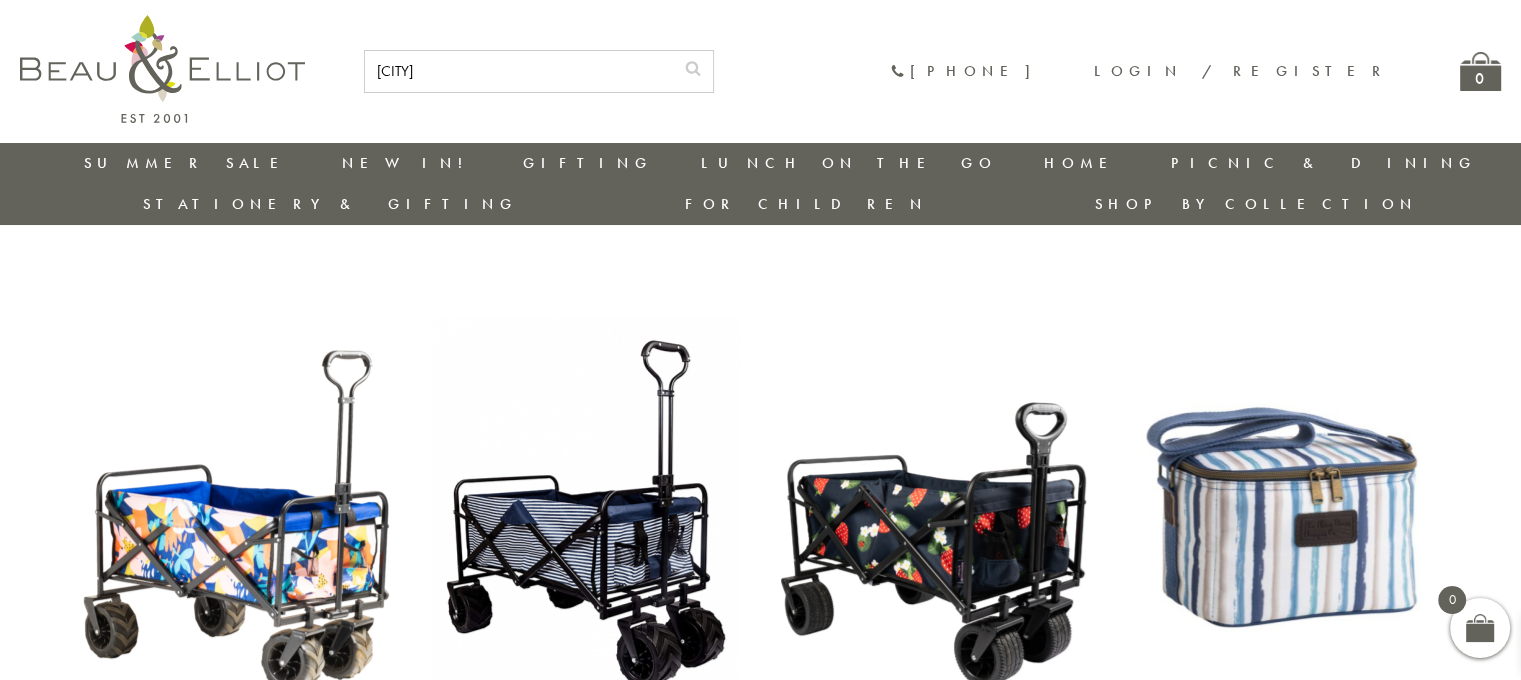 type on "[CITY]" 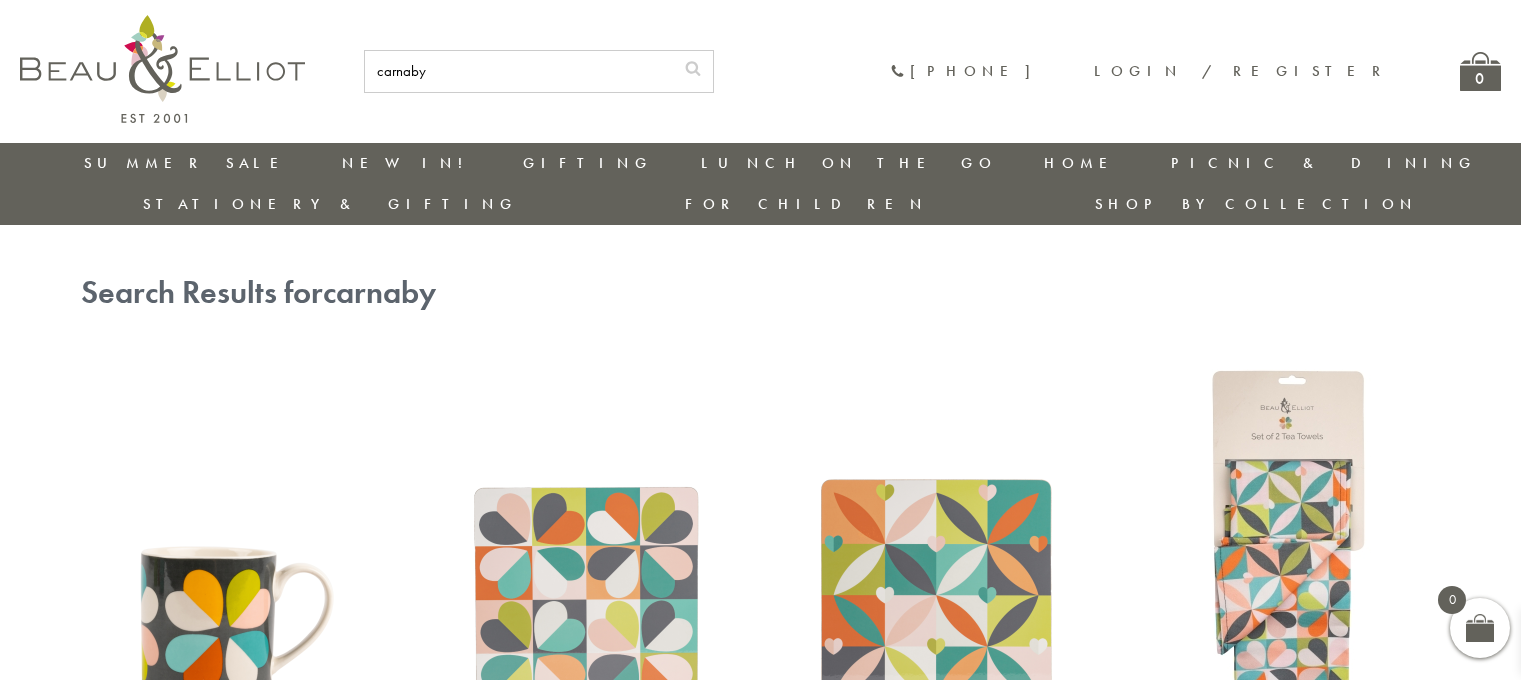 scroll, scrollTop: 0, scrollLeft: 0, axis: both 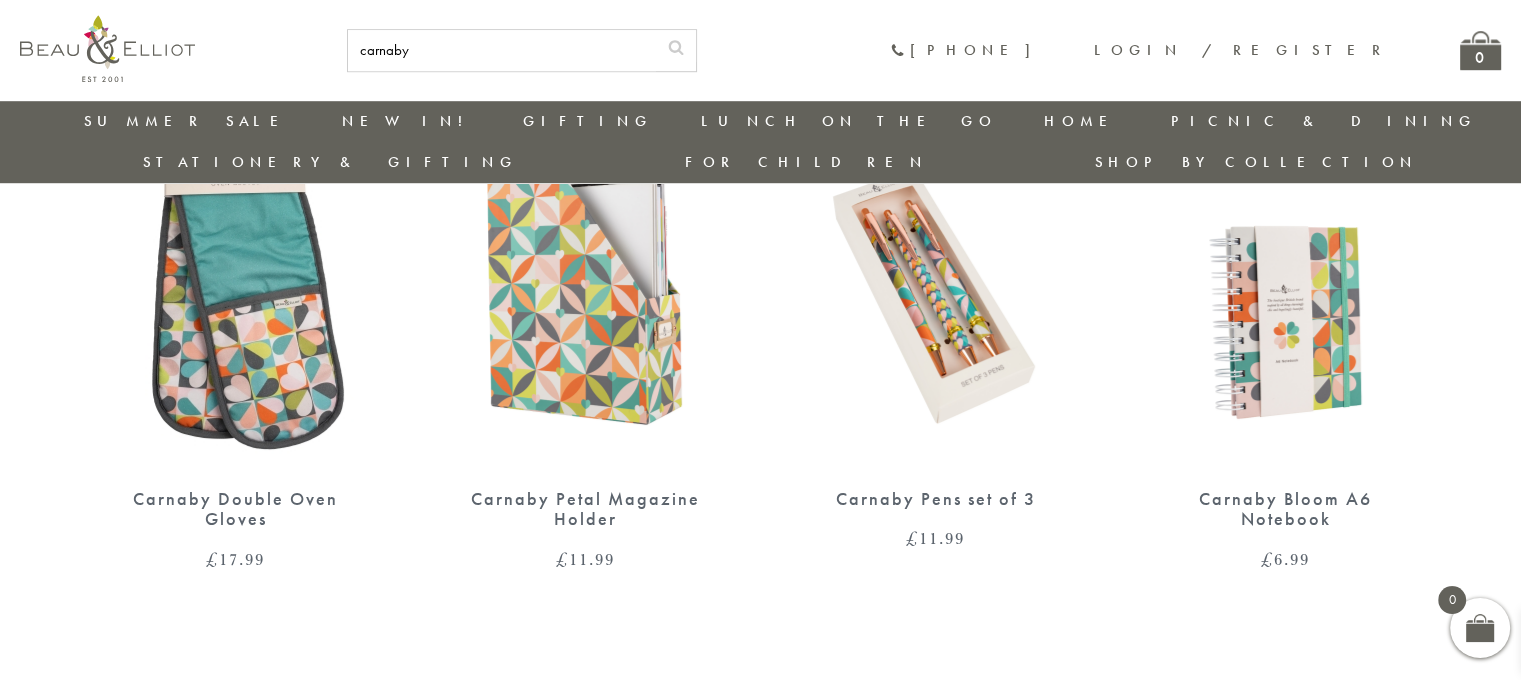 click at bounding box center [1286, 269] 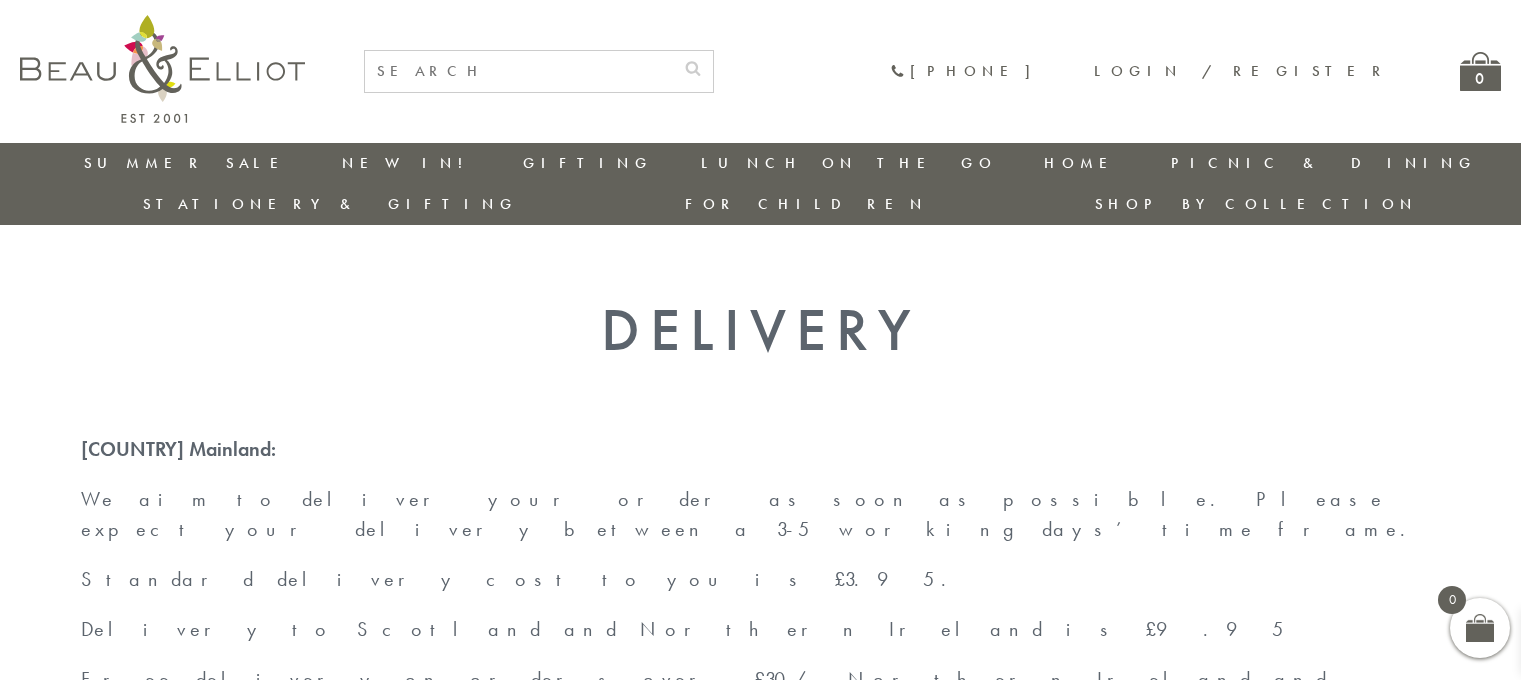 scroll, scrollTop: 0, scrollLeft: 0, axis: both 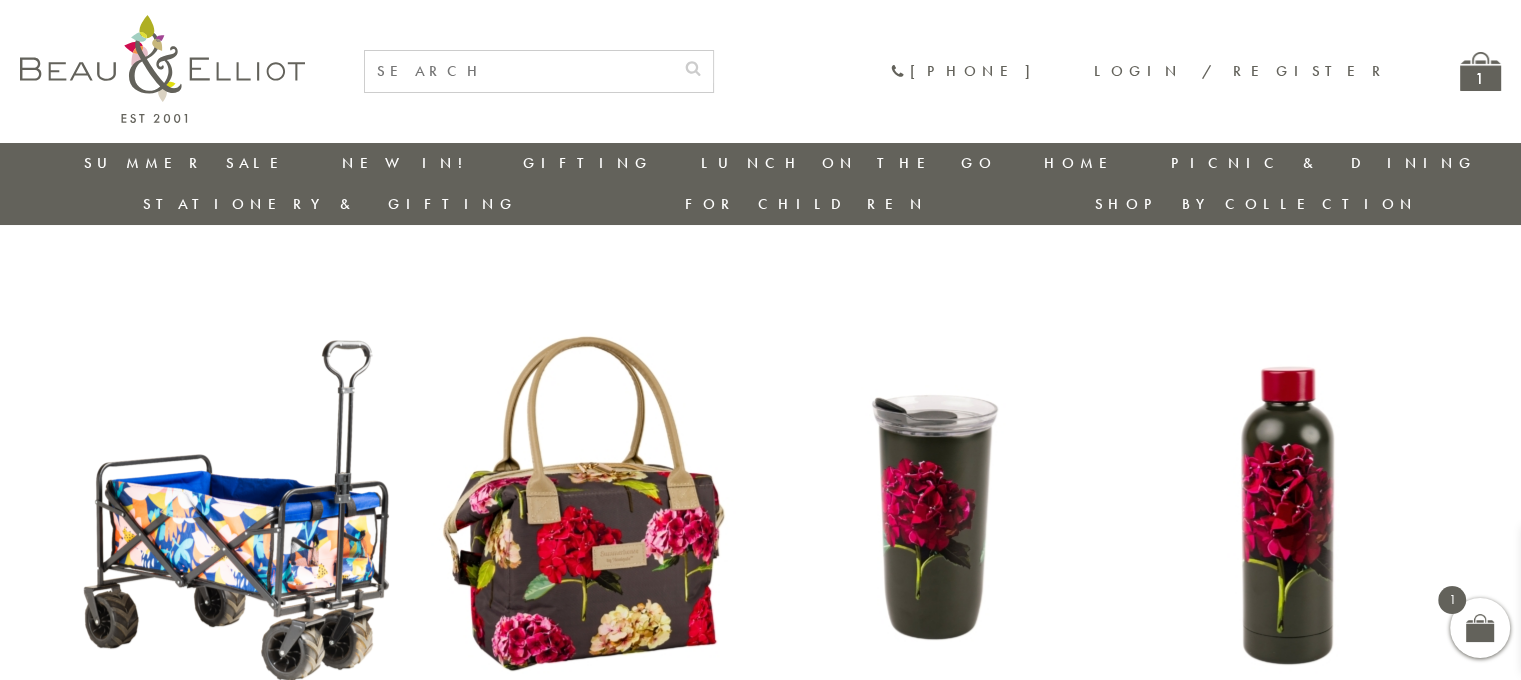 click at bounding box center [539, 71] 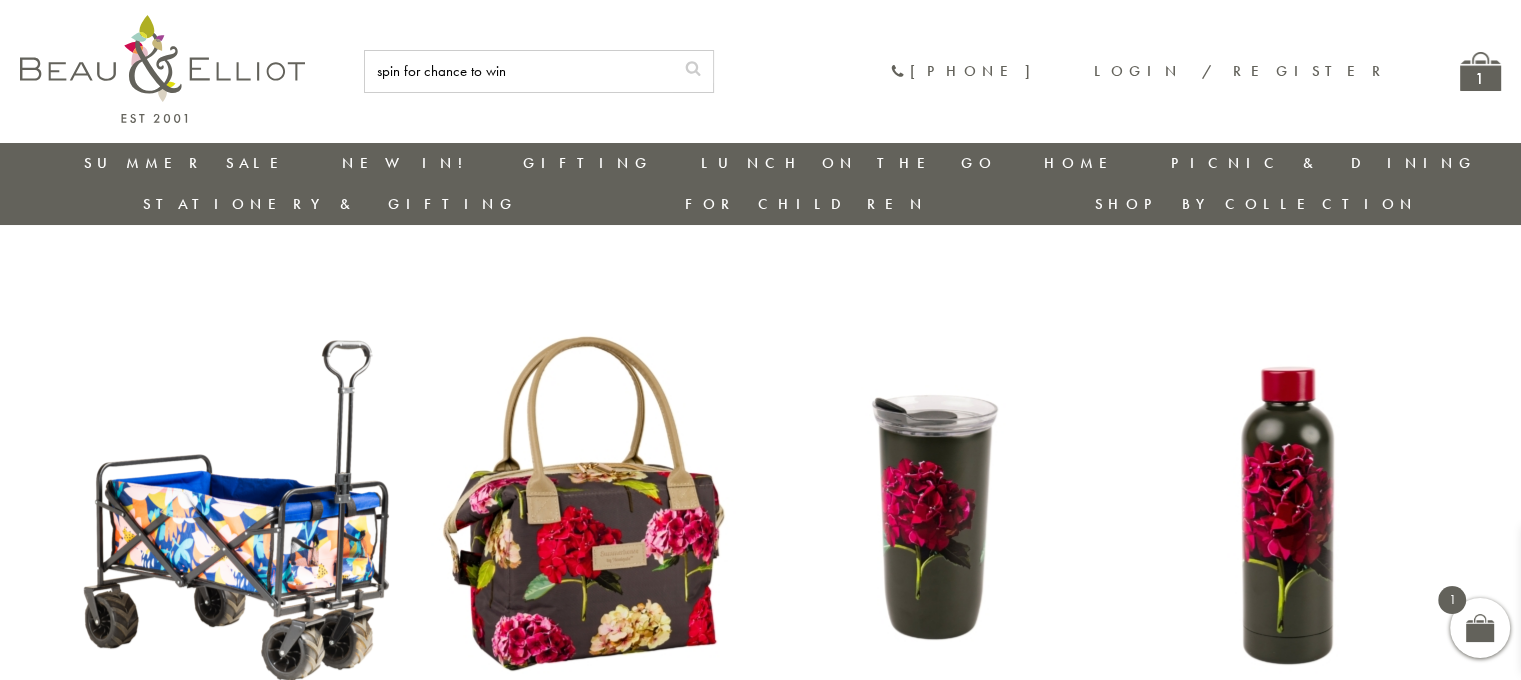 type on "spin for chance to win" 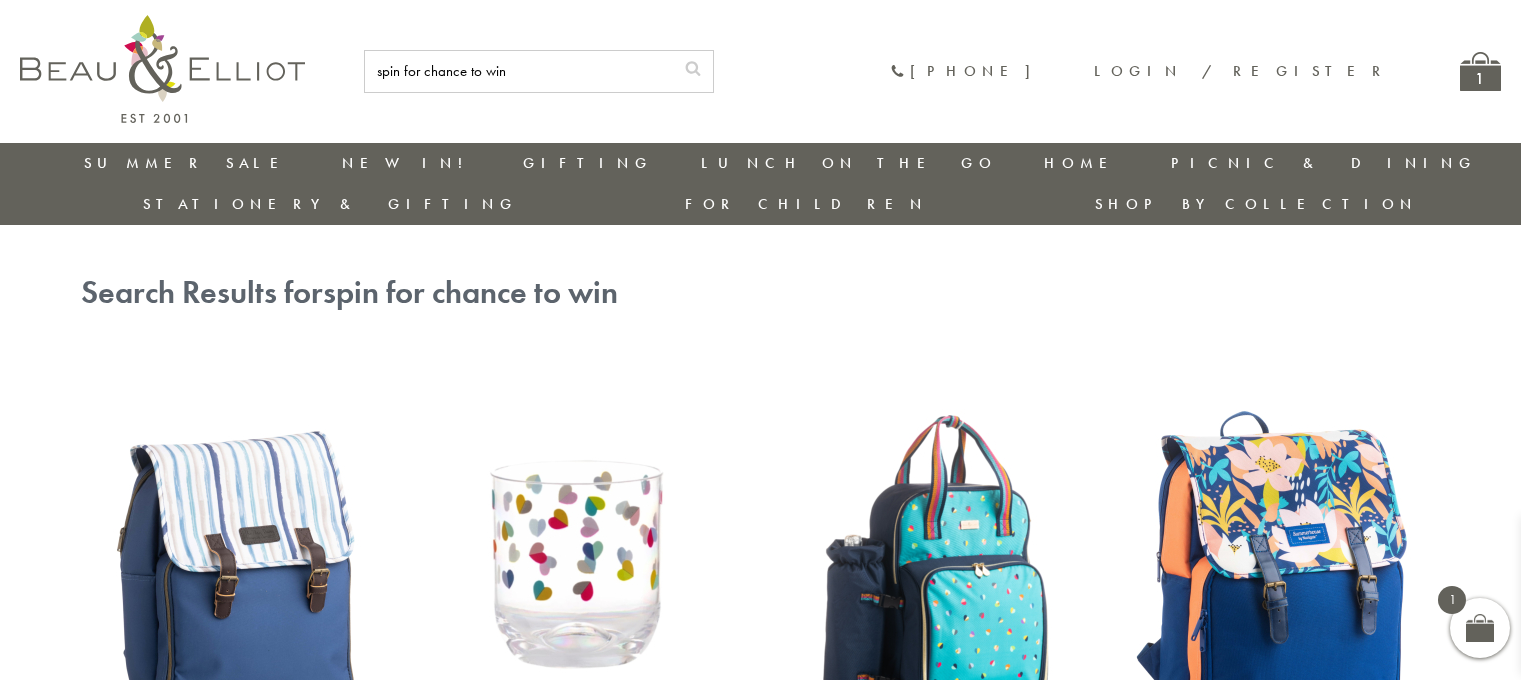 scroll, scrollTop: 0, scrollLeft: 0, axis: both 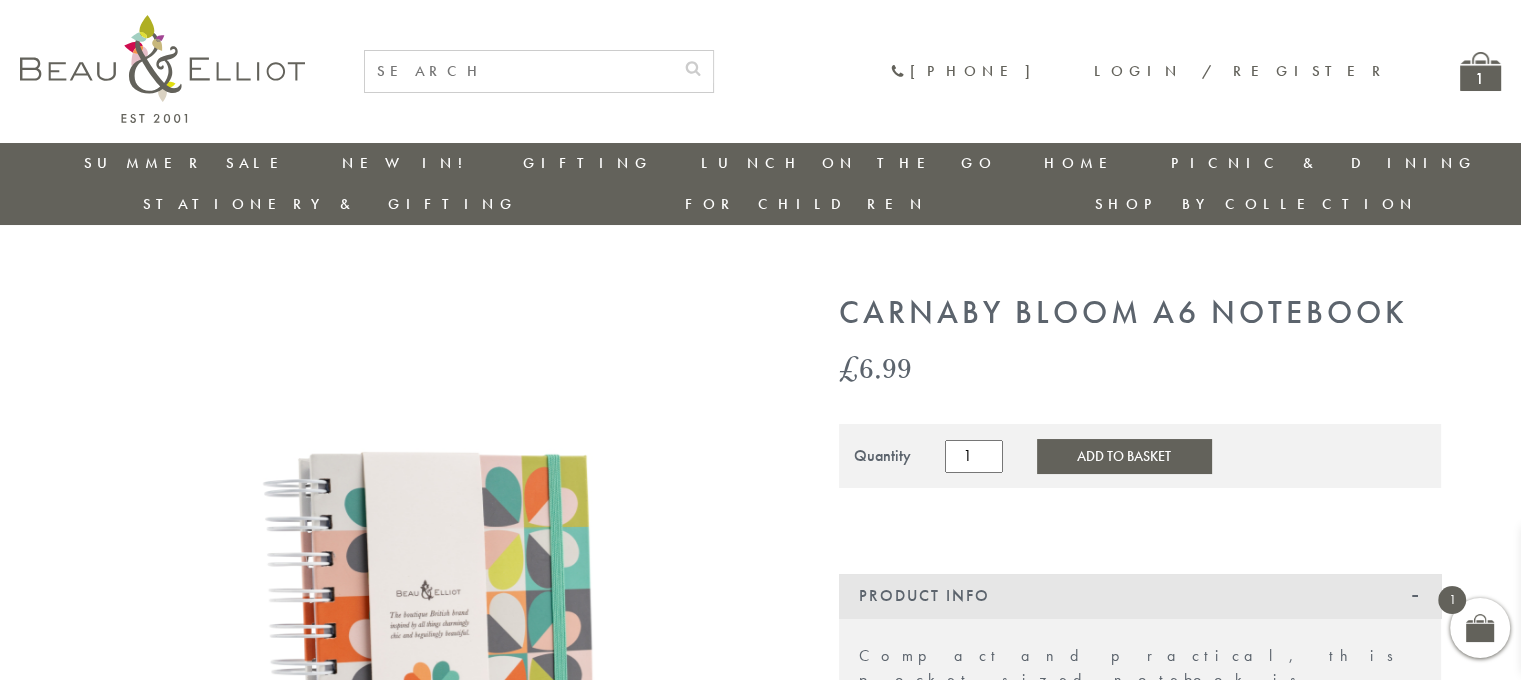 click on "Add to Basket" at bounding box center [1124, 456] 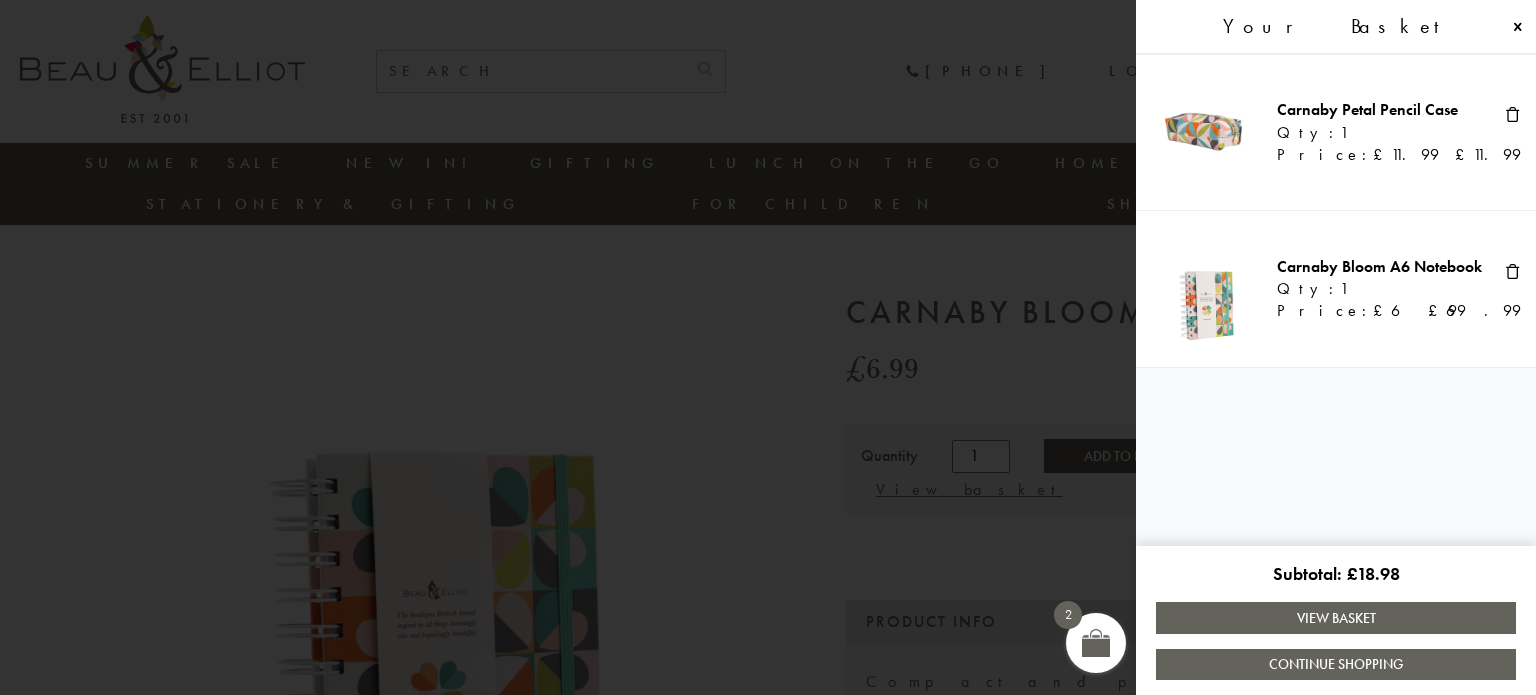 click at bounding box center [768, 347] 